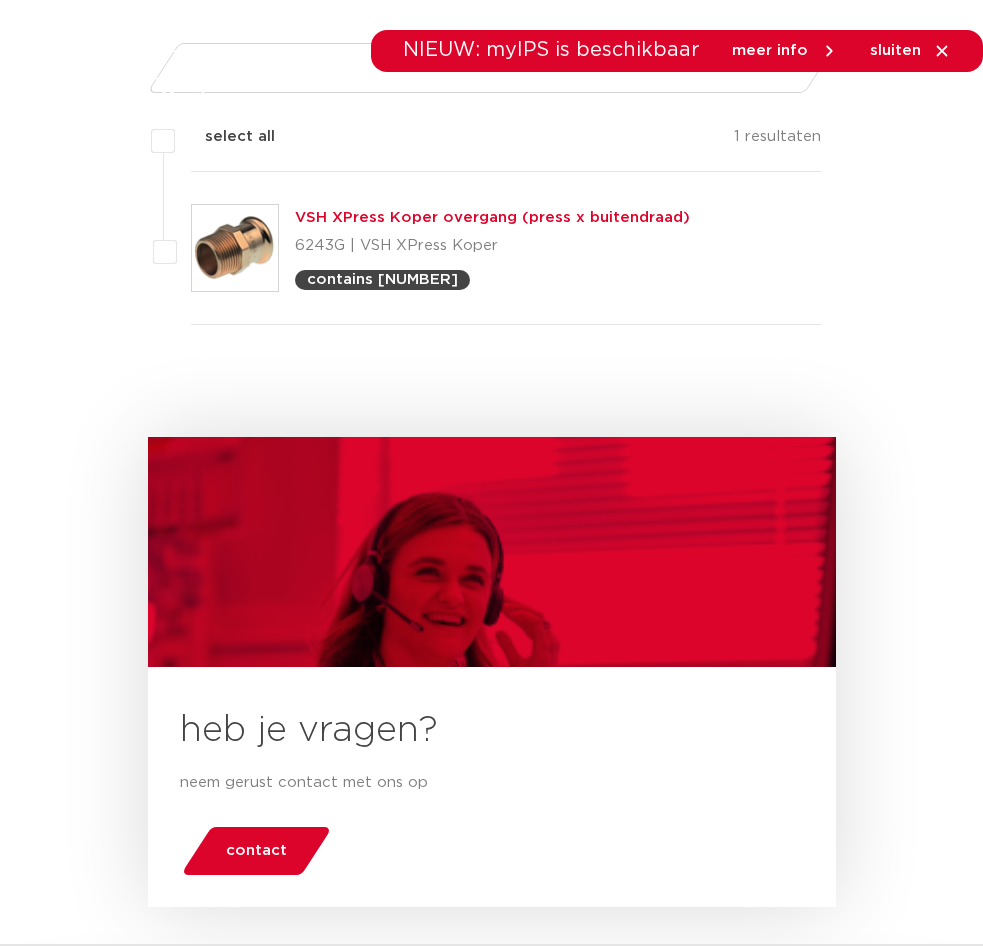 scroll, scrollTop: 500, scrollLeft: 0, axis: vertical 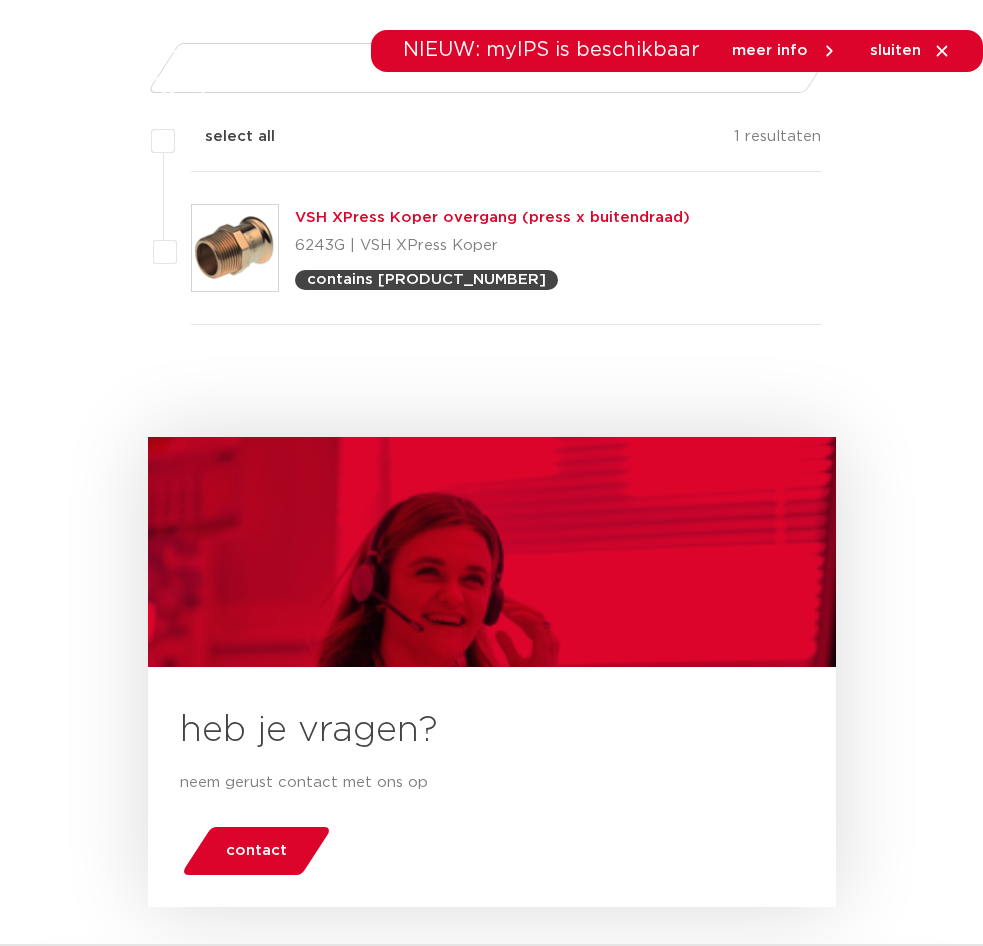 drag, startPoint x: 50, startPoint y: 231, endPoint x: 78, endPoint y: 233, distance: 28.071337 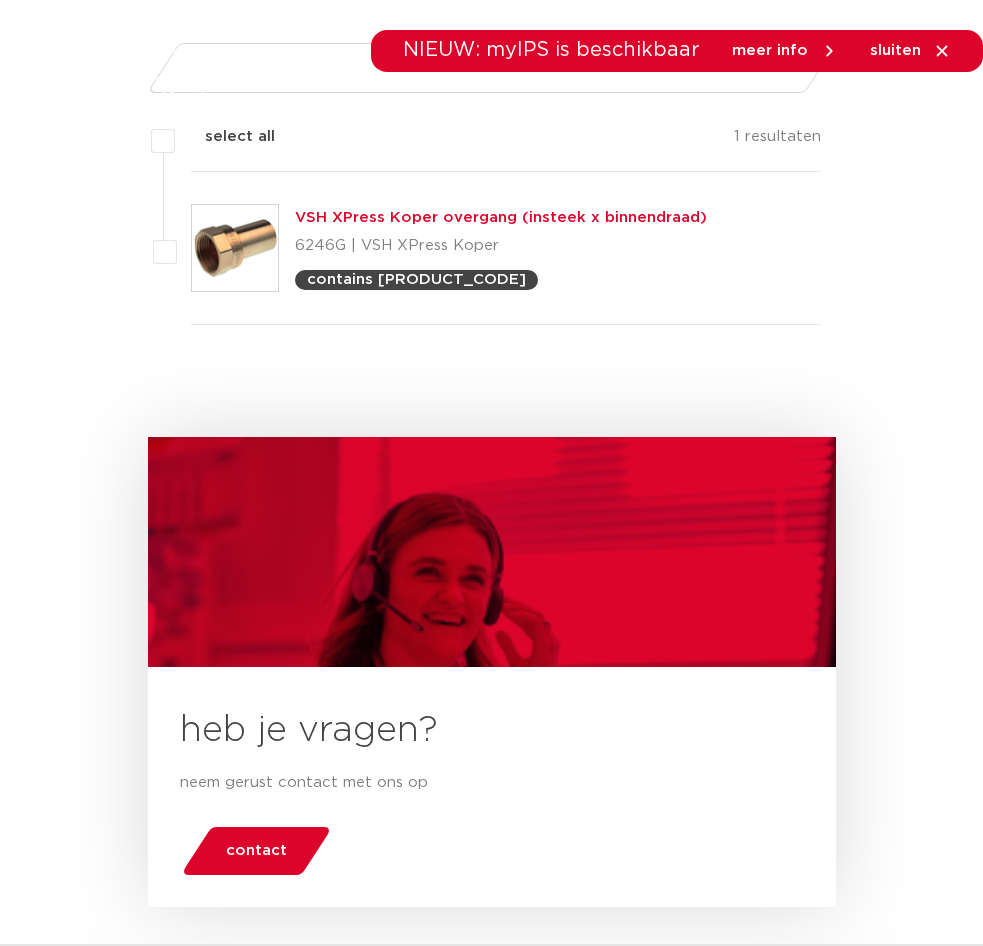 scroll, scrollTop: 0, scrollLeft: 0, axis: both 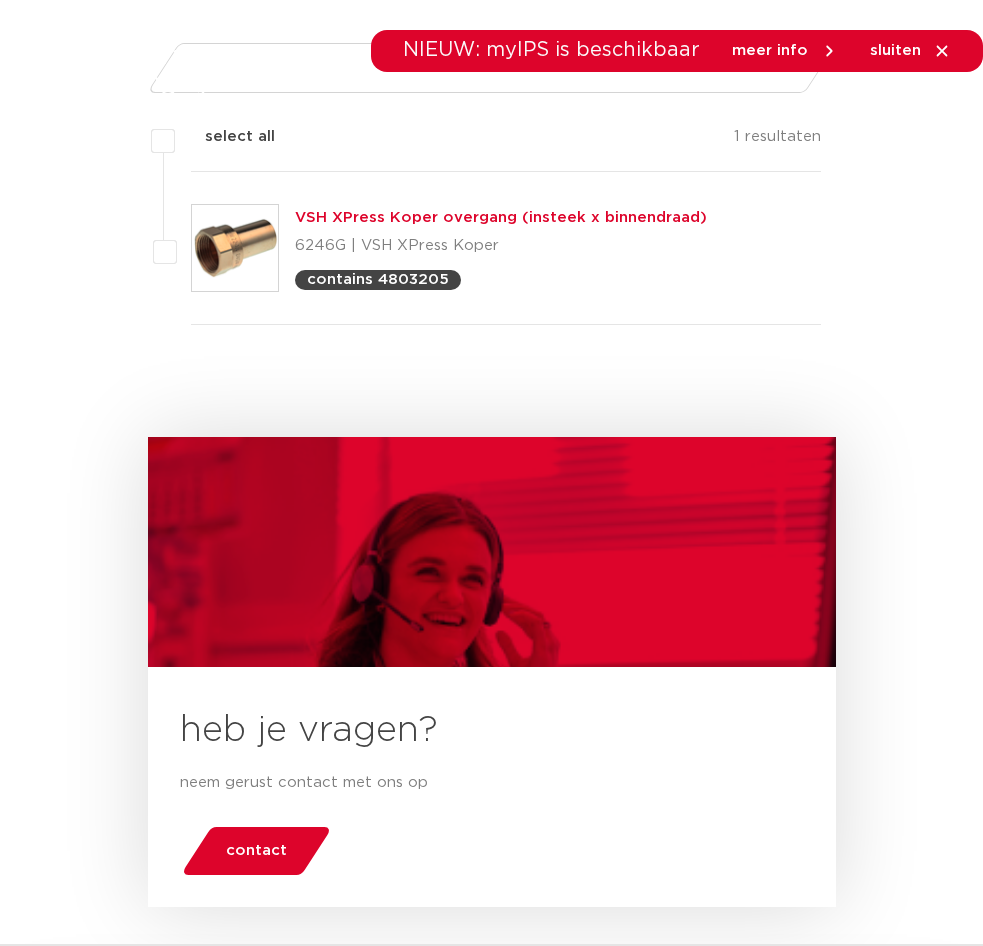 click on "4803205" at bounding box center [0, 0] 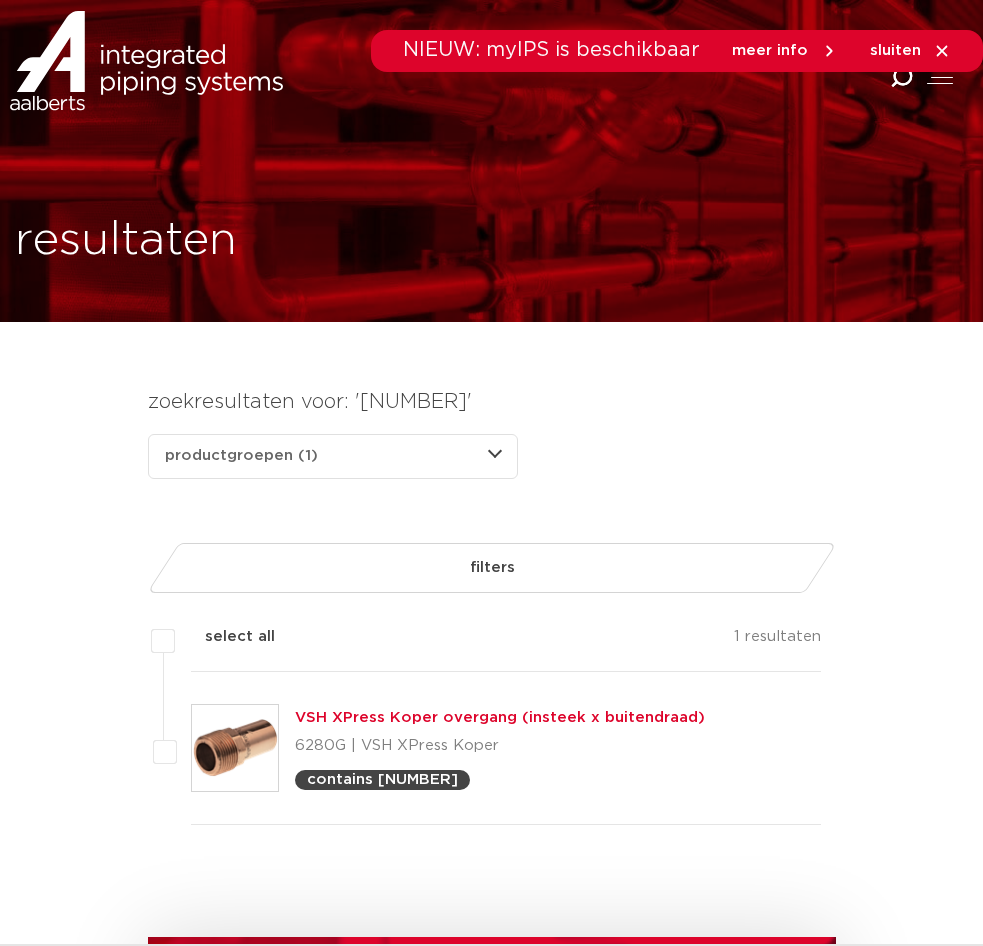 scroll, scrollTop: 500, scrollLeft: 0, axis: vertical 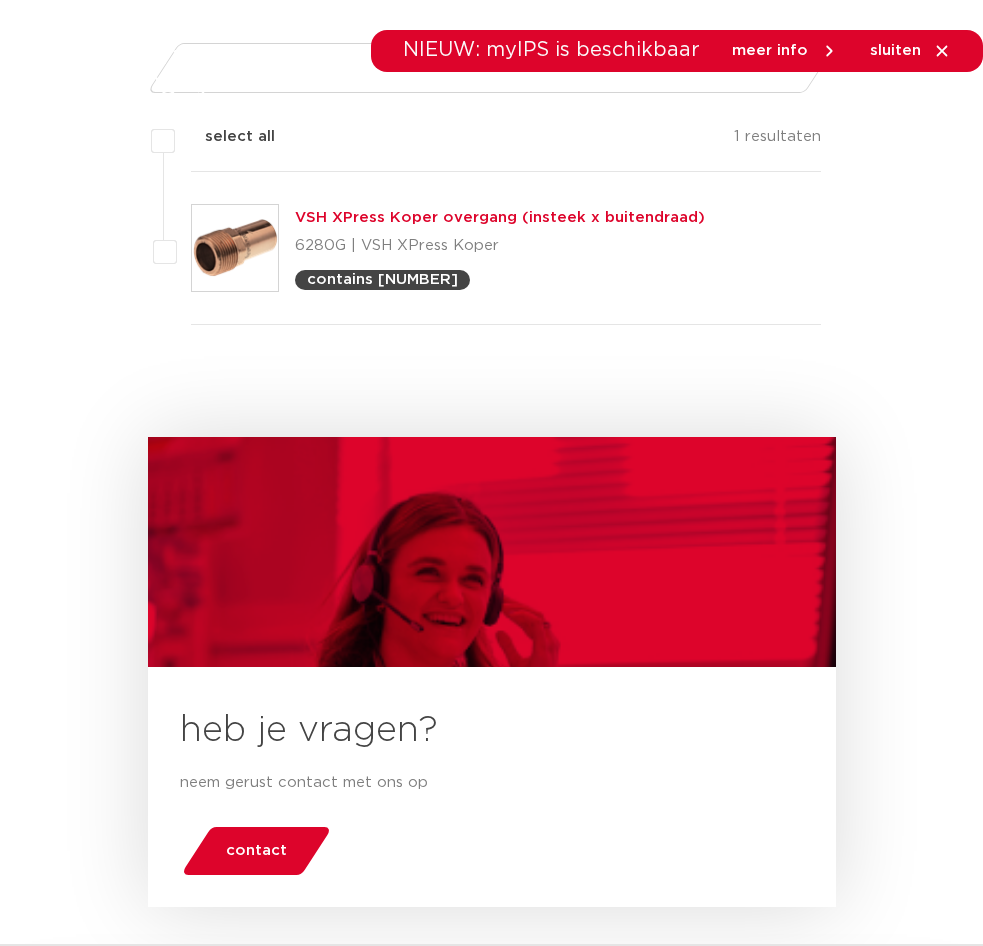 click on "4803251" at bounding box center (0, 0) 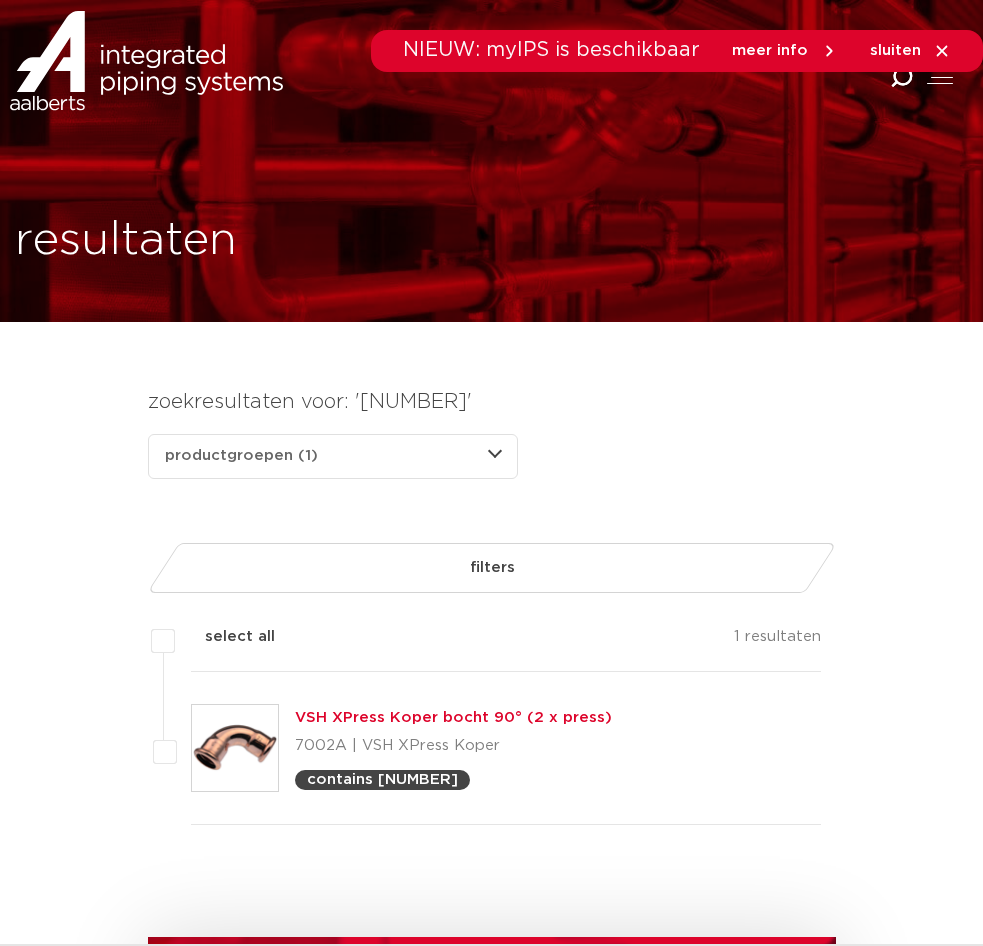 scroll, scrollTop: 500, scrollLeft: 0, axis: vertical 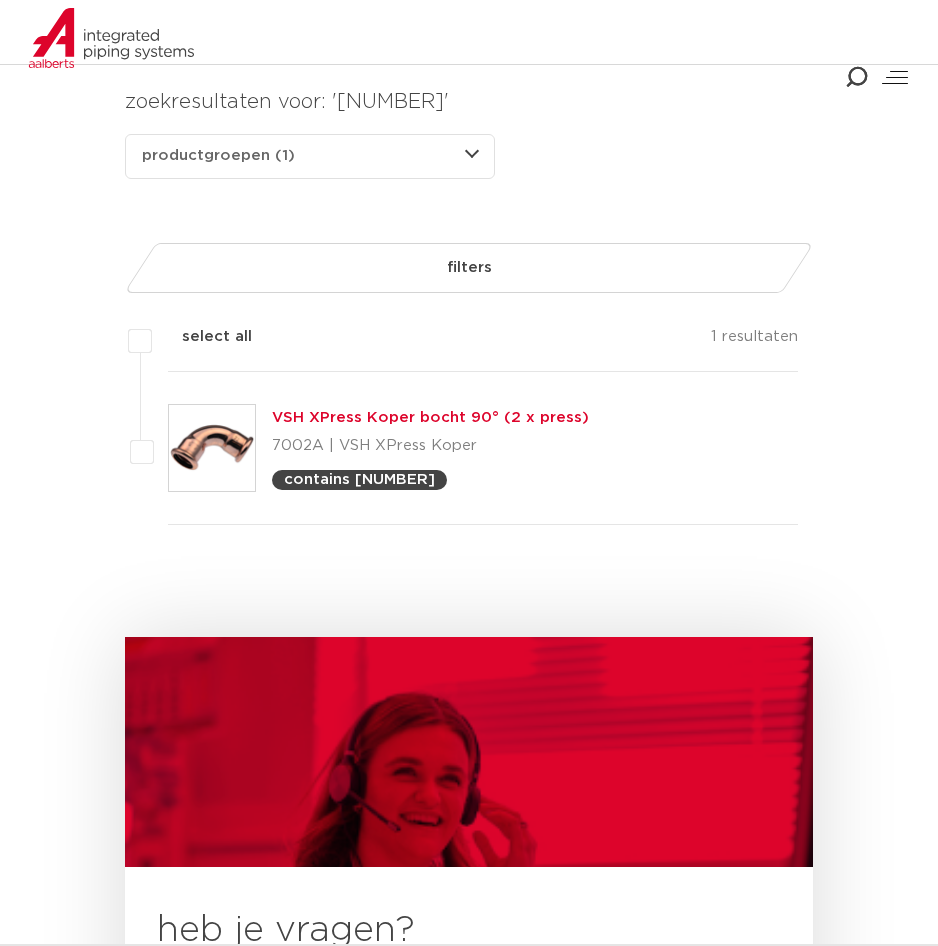 click on "Zoeken
NIEUW: myIPS is beschikbaar
meer info
sluiten
producten
markten
toepassingen
downloads
alle downloads
certificaten
cad en andere software
epd" at bounding box center (469, 970) 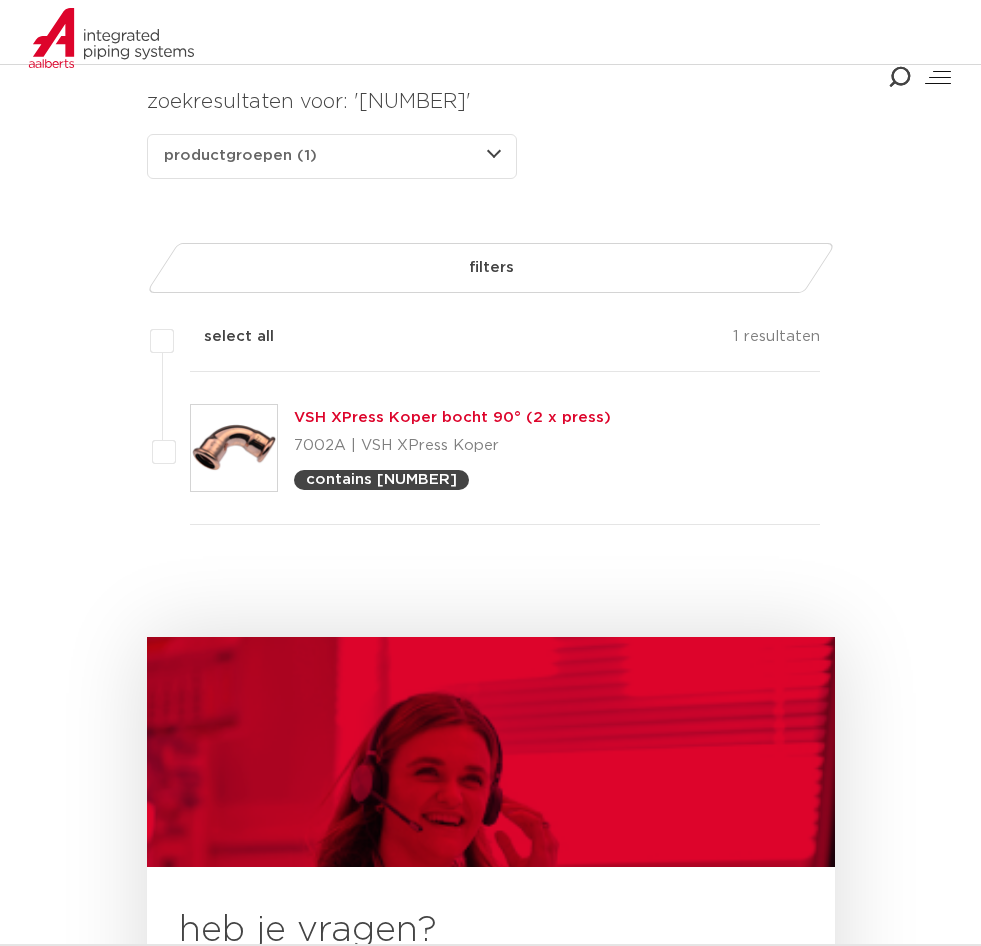 click on "4800301" at bounding box center [0, 0] 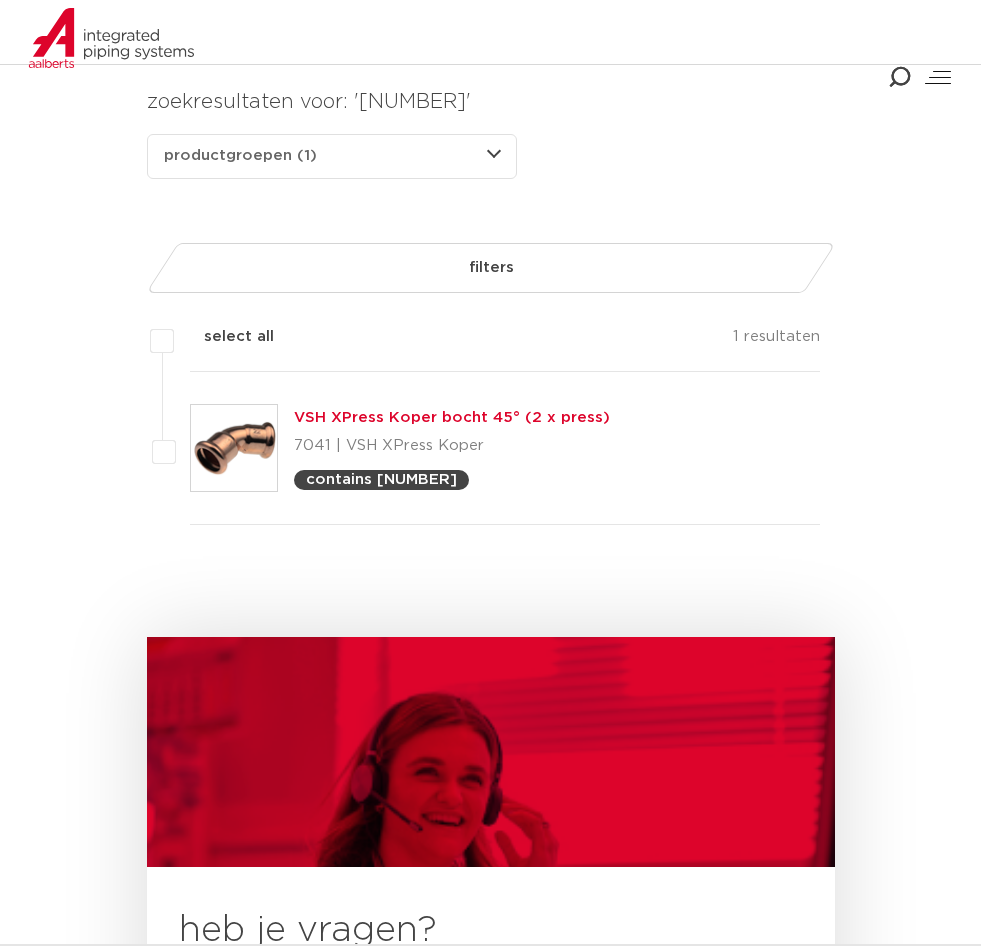scroll, scrollTop: 0, scrollLeft: 0, axis: both 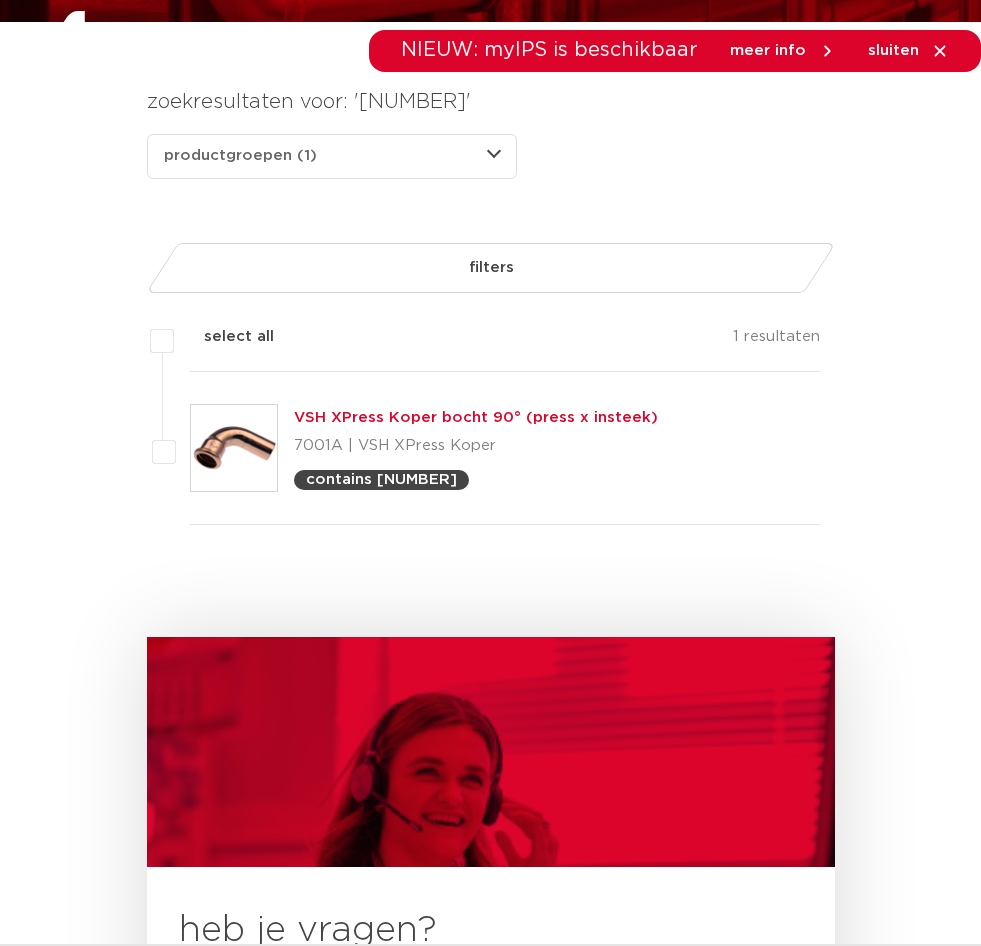click on "4800422" at bounding box center [0, 0] 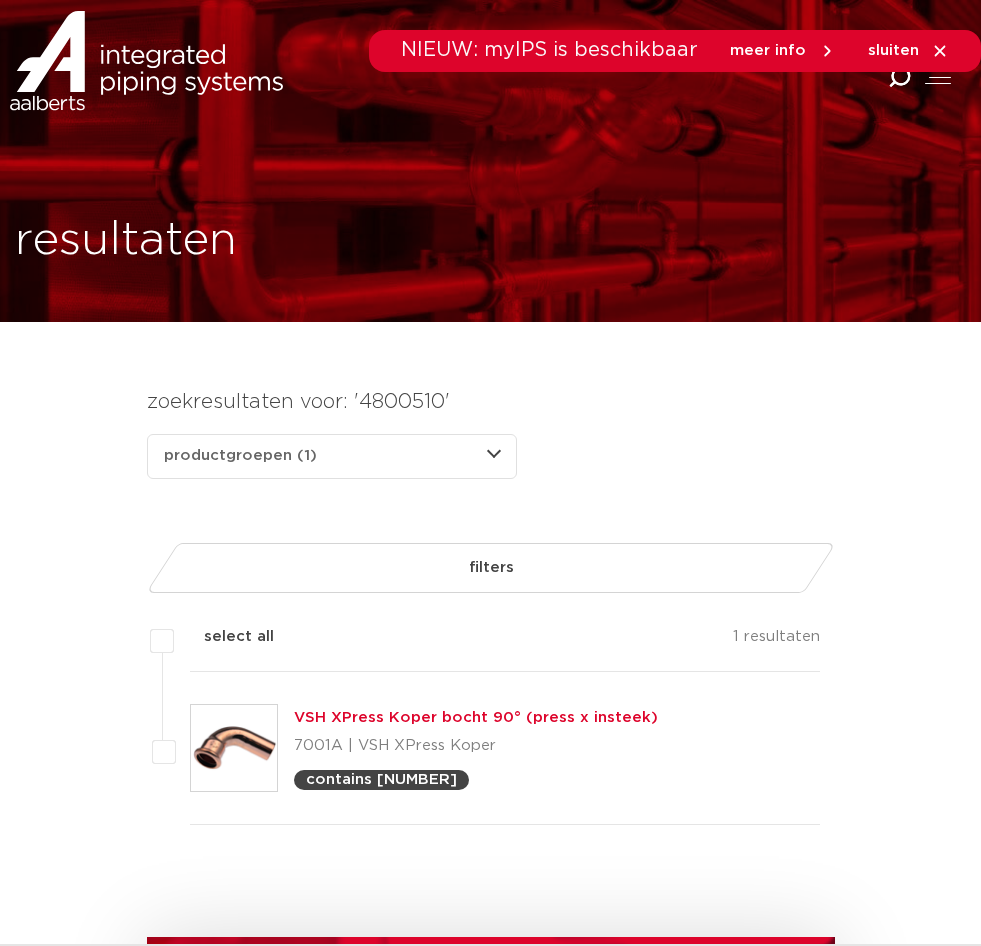 scroll, scrollTop: 300, scrollLeft: 0, axis: vertical 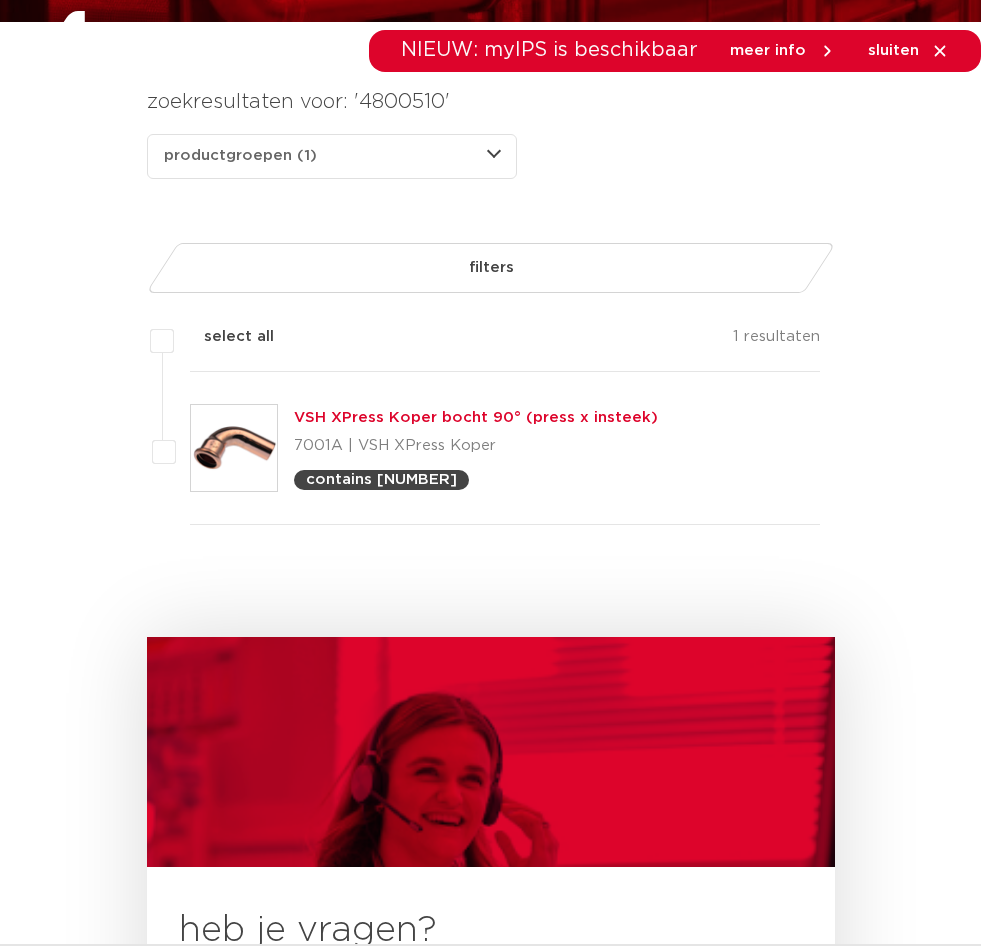 click on "4800510" at bounding box center [0, 0] 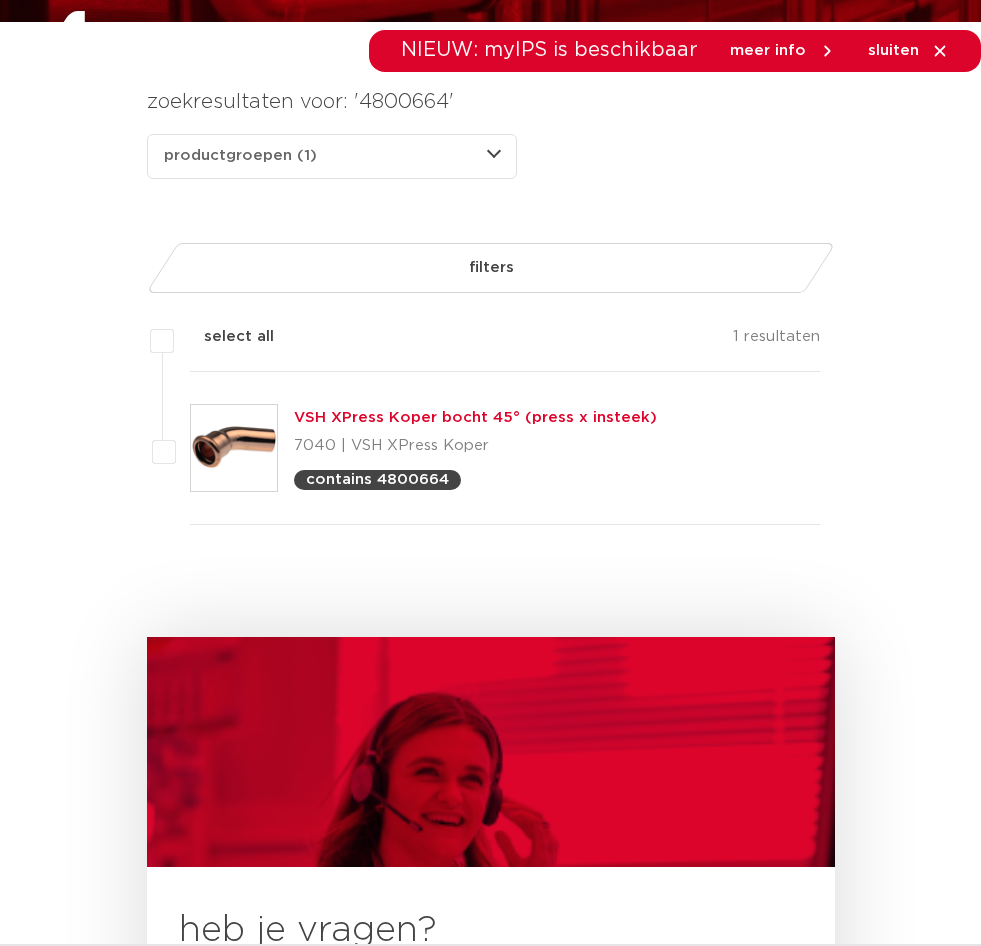 scroll, scrollTop: 0, scrollLeft: 0, axis: both 